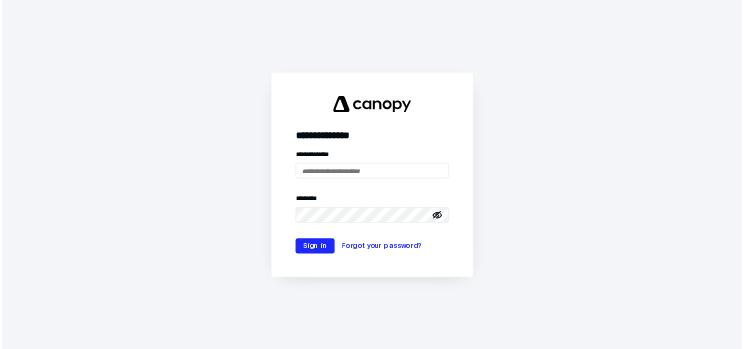 scroll, scrollTop: 0, scrollLeft: 0, axis: both 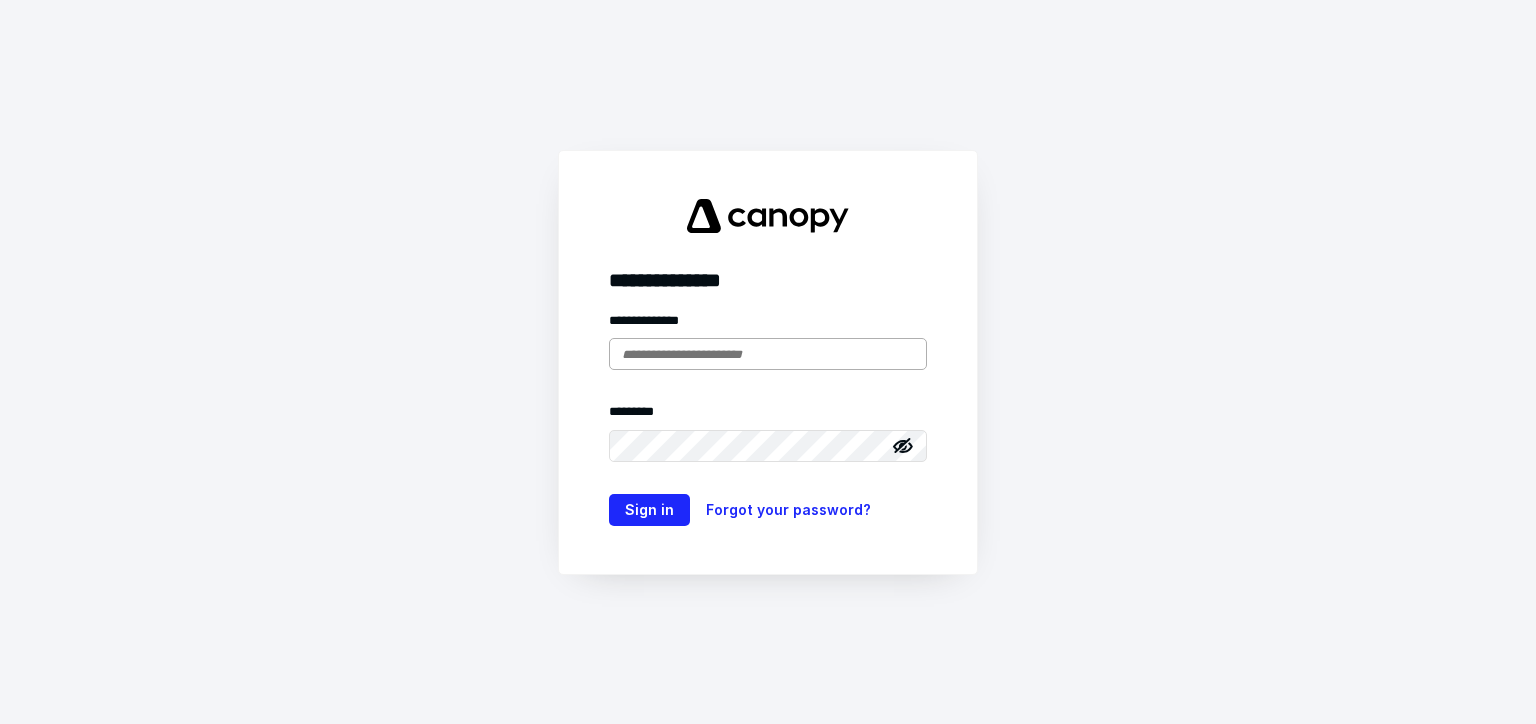 click at bounding box center (768, 354) 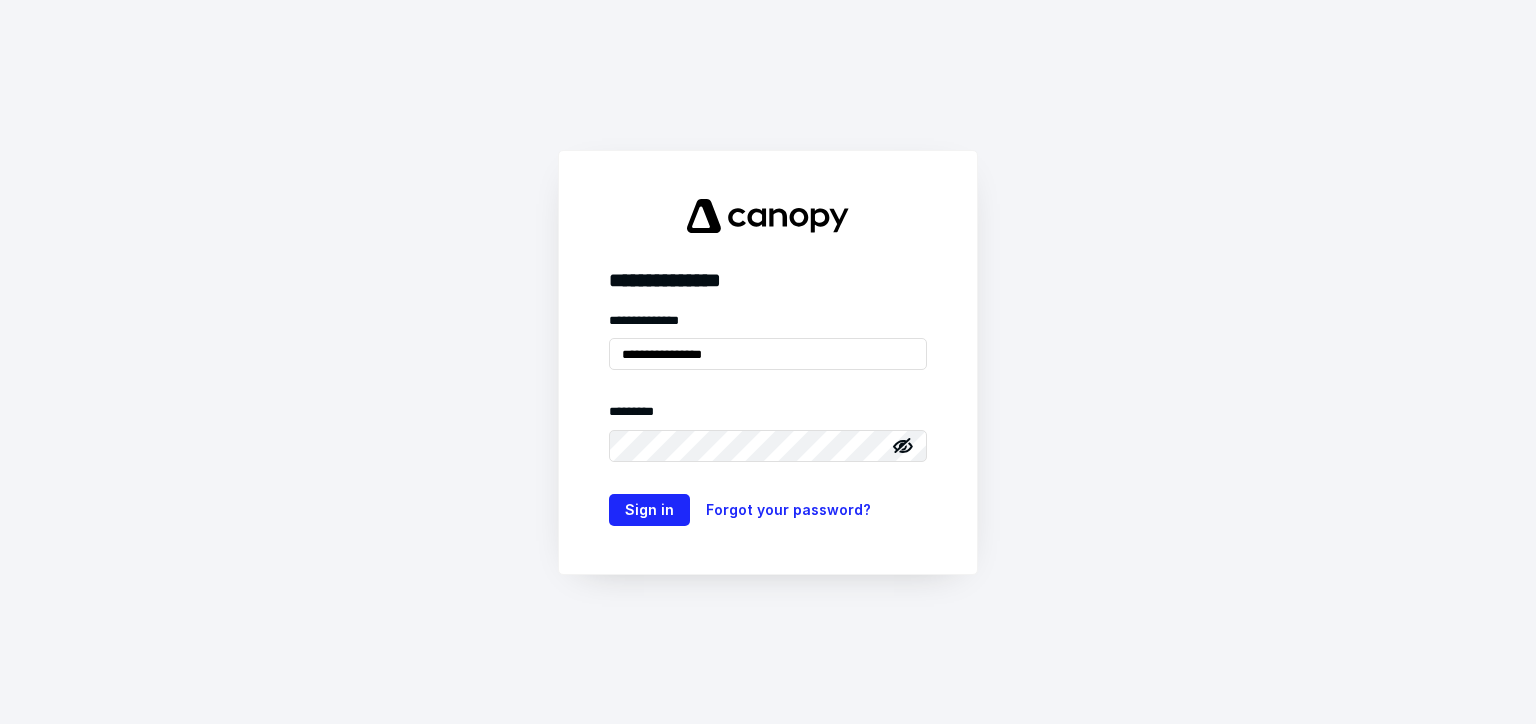 type on "**********" 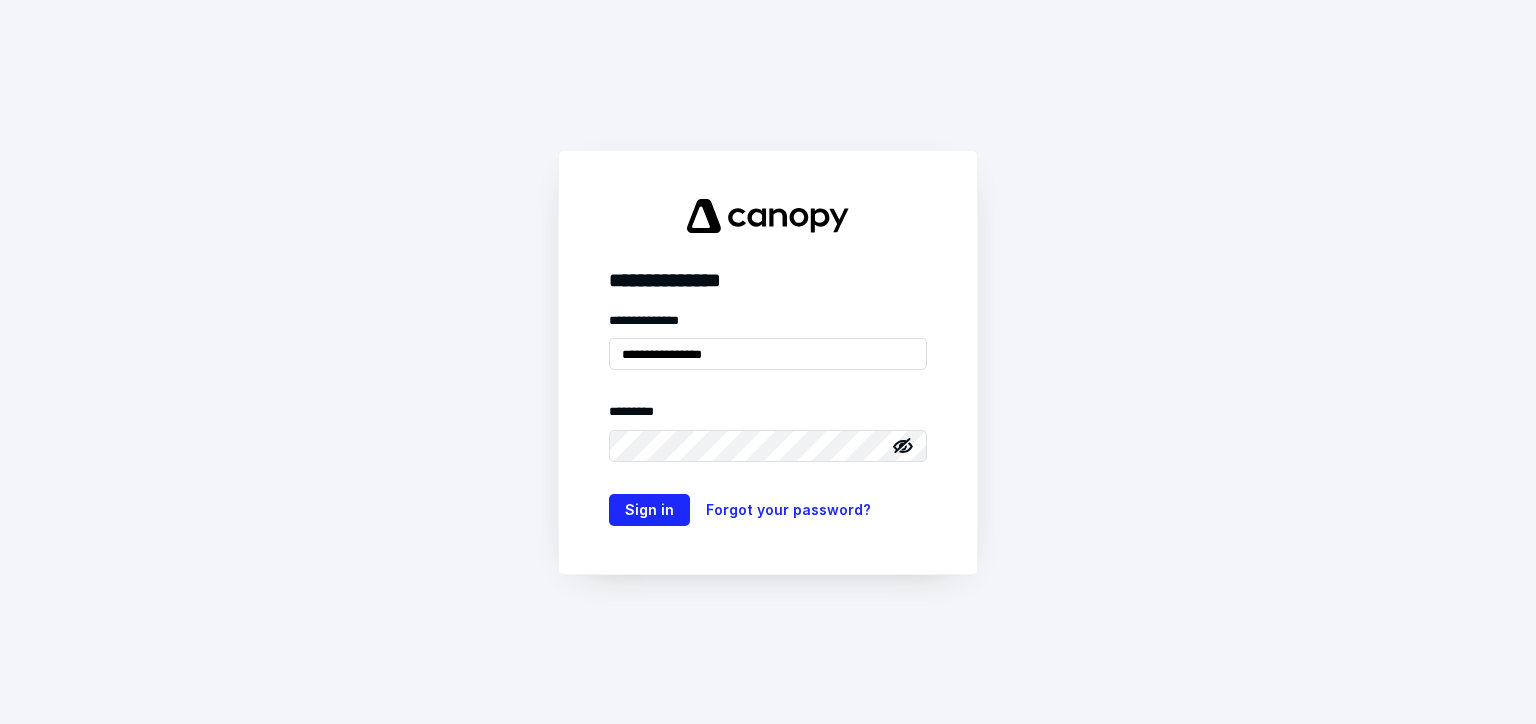 click 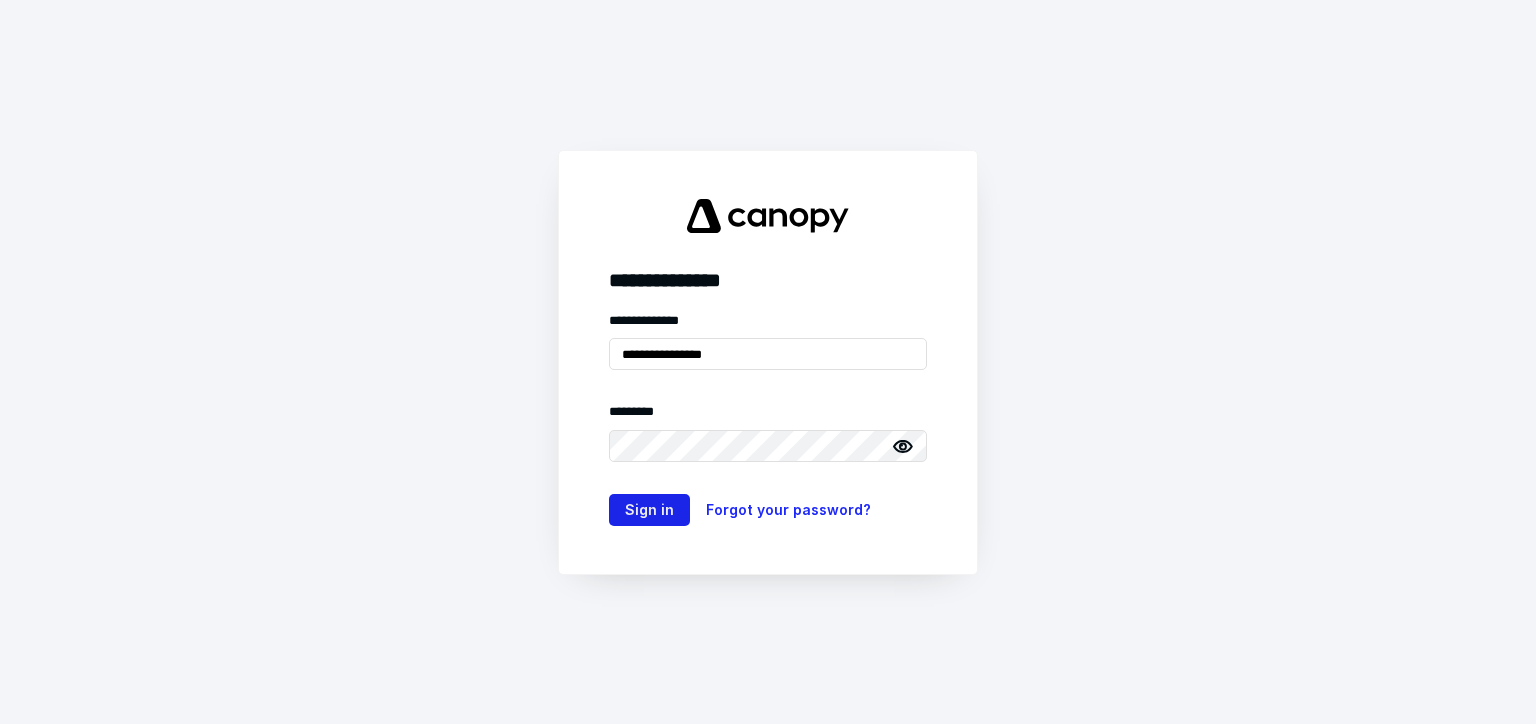 click on "Sign in" at bounding box center (649, 510) 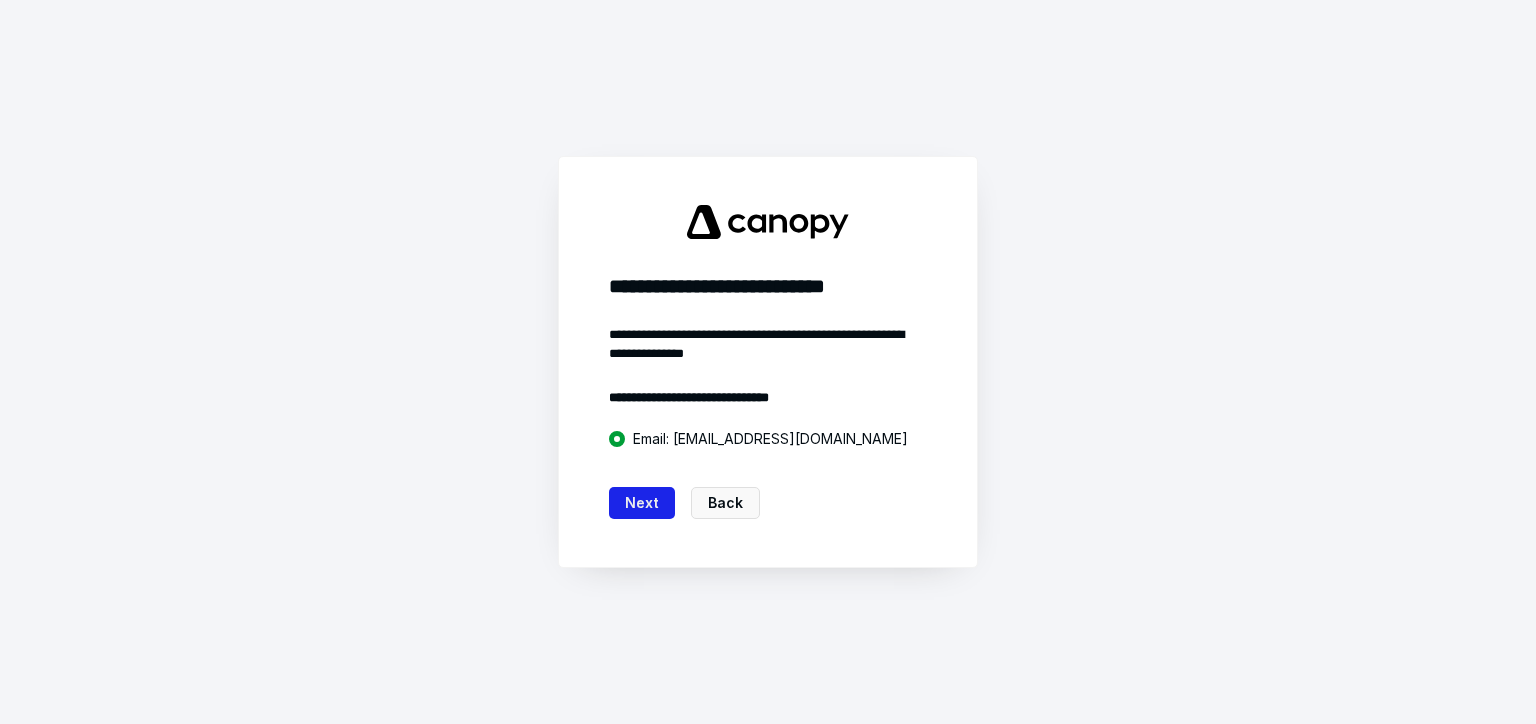 click on "Next" at bounding box center (642, 503) 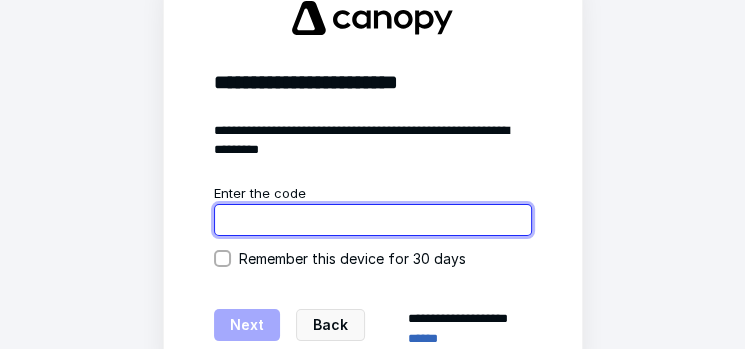 click at bounding box center (373, 220) 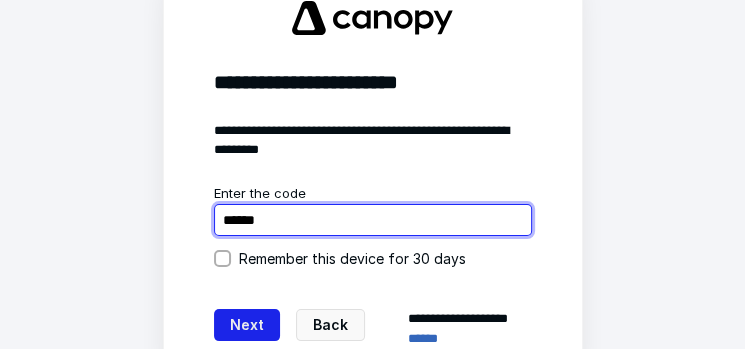 type on "******" 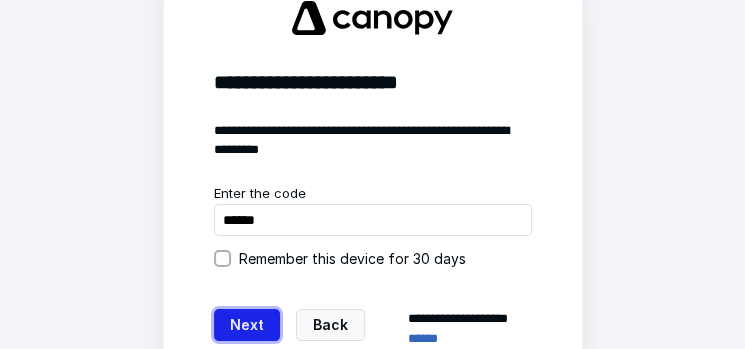 click on "Next" at bounding box center [247, 325] 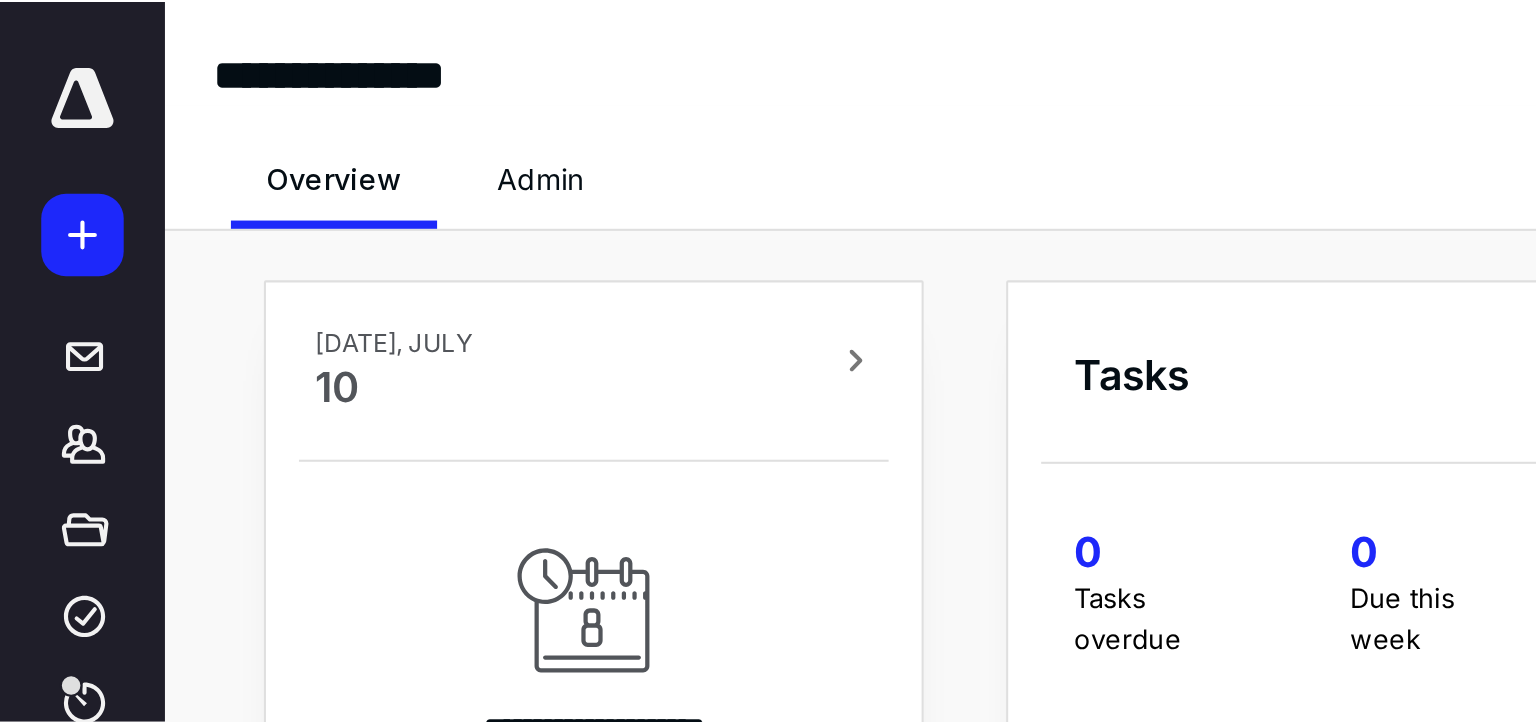 scroll, scrollTop: 0, scrollLeft: 0, axis: both 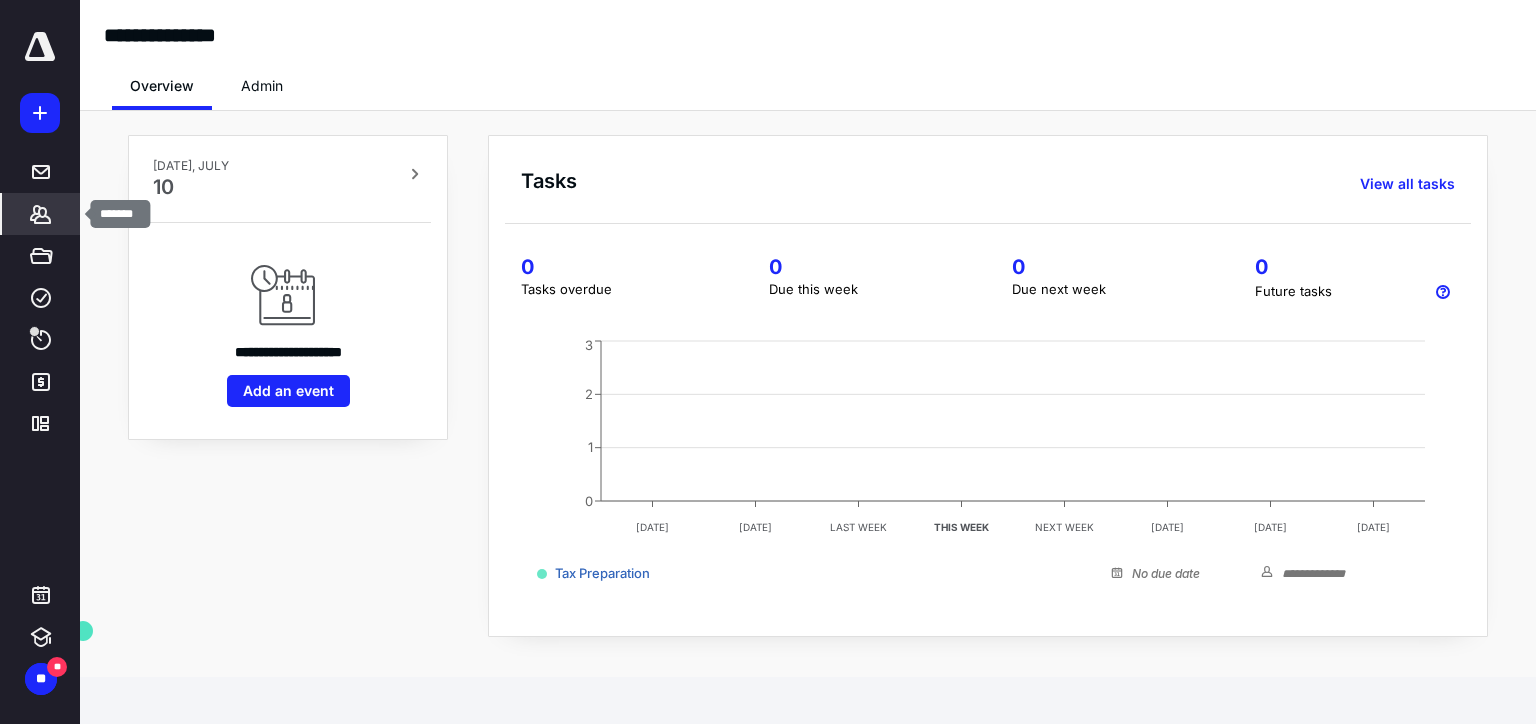 click 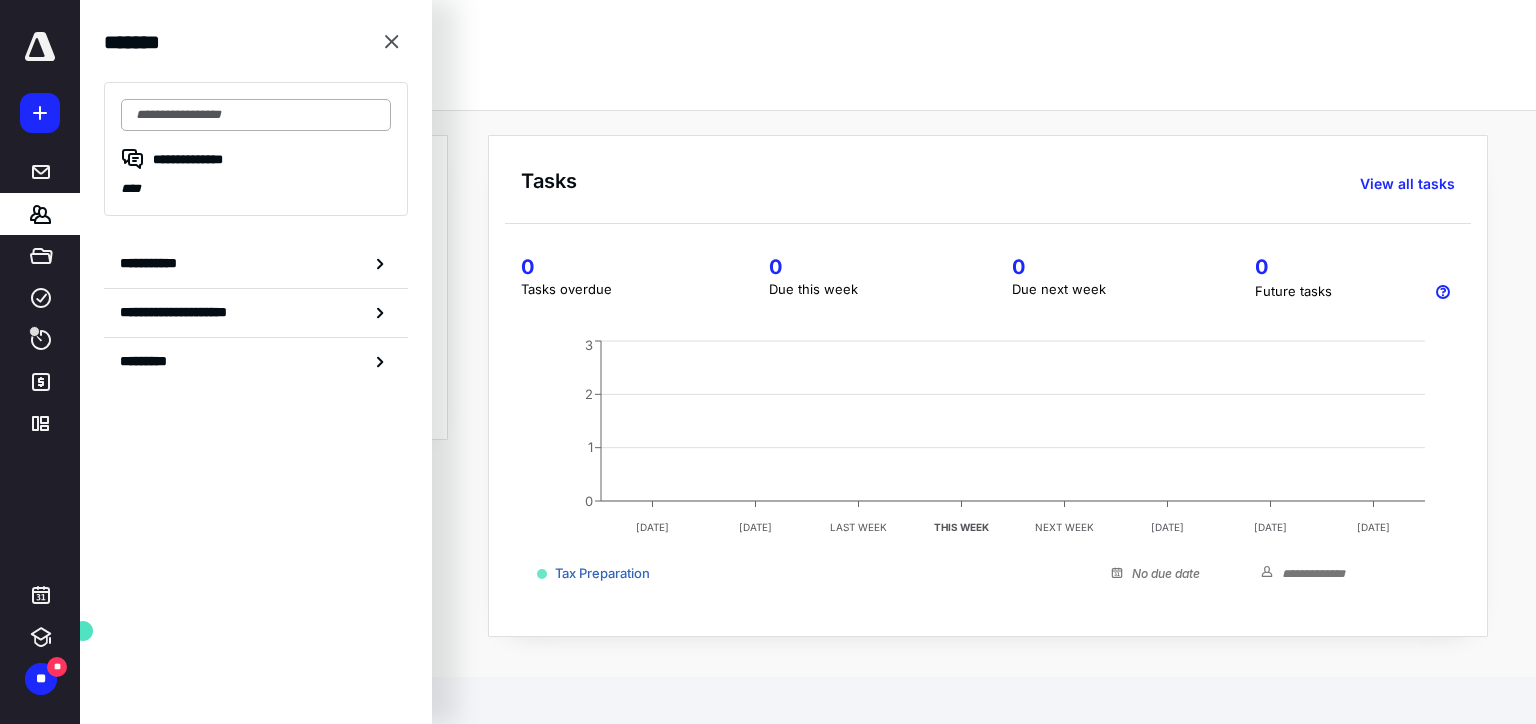 click at bounding box center [256, 115] 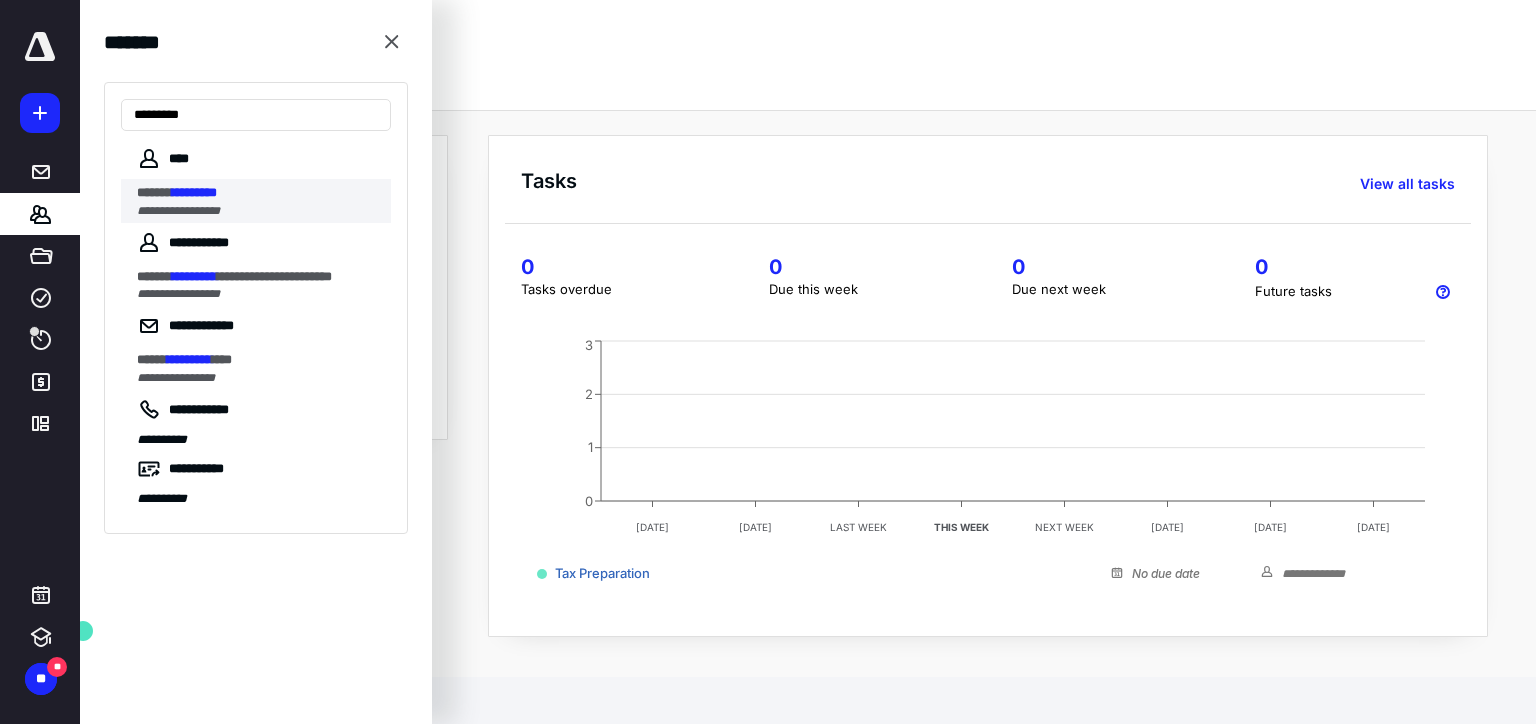 type on "*********" 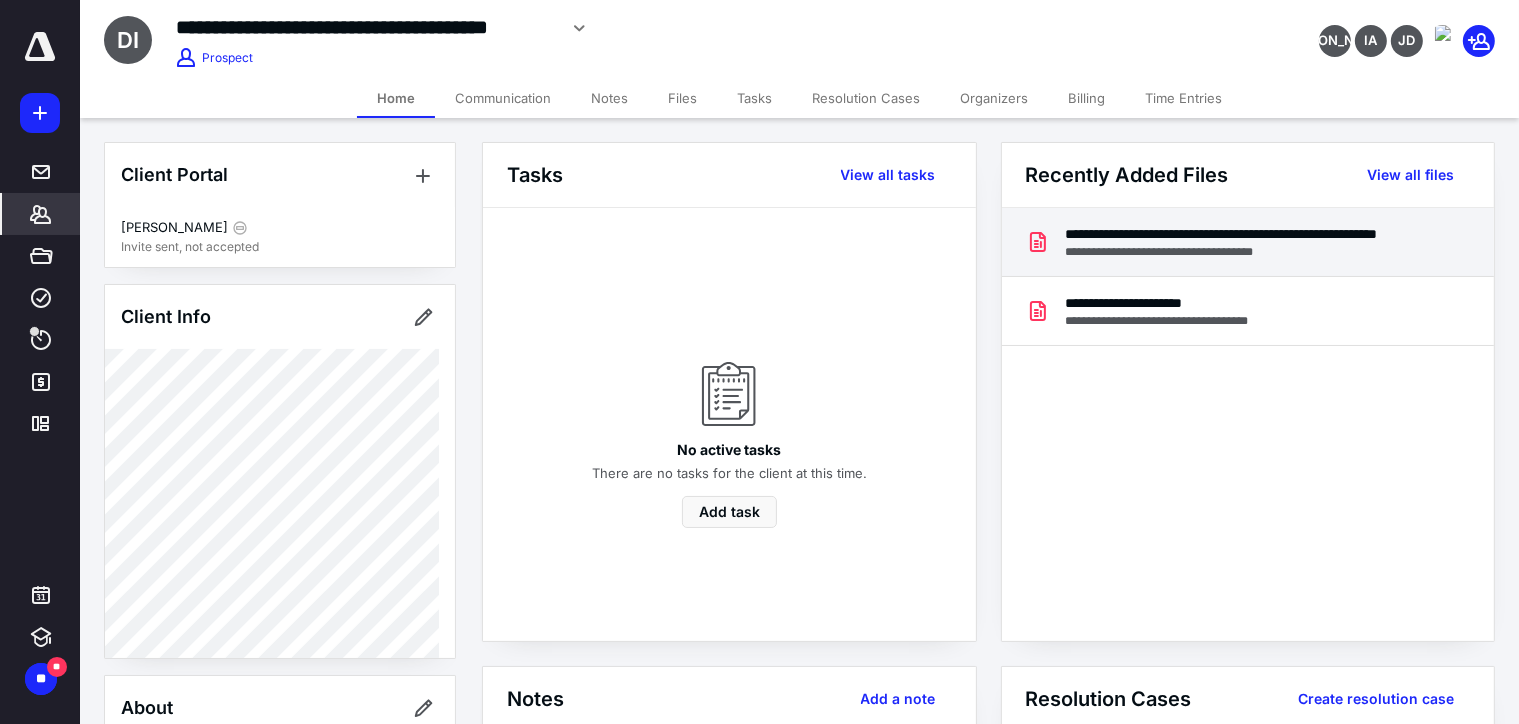 click on "**********" at bounding box center (1244, 234) 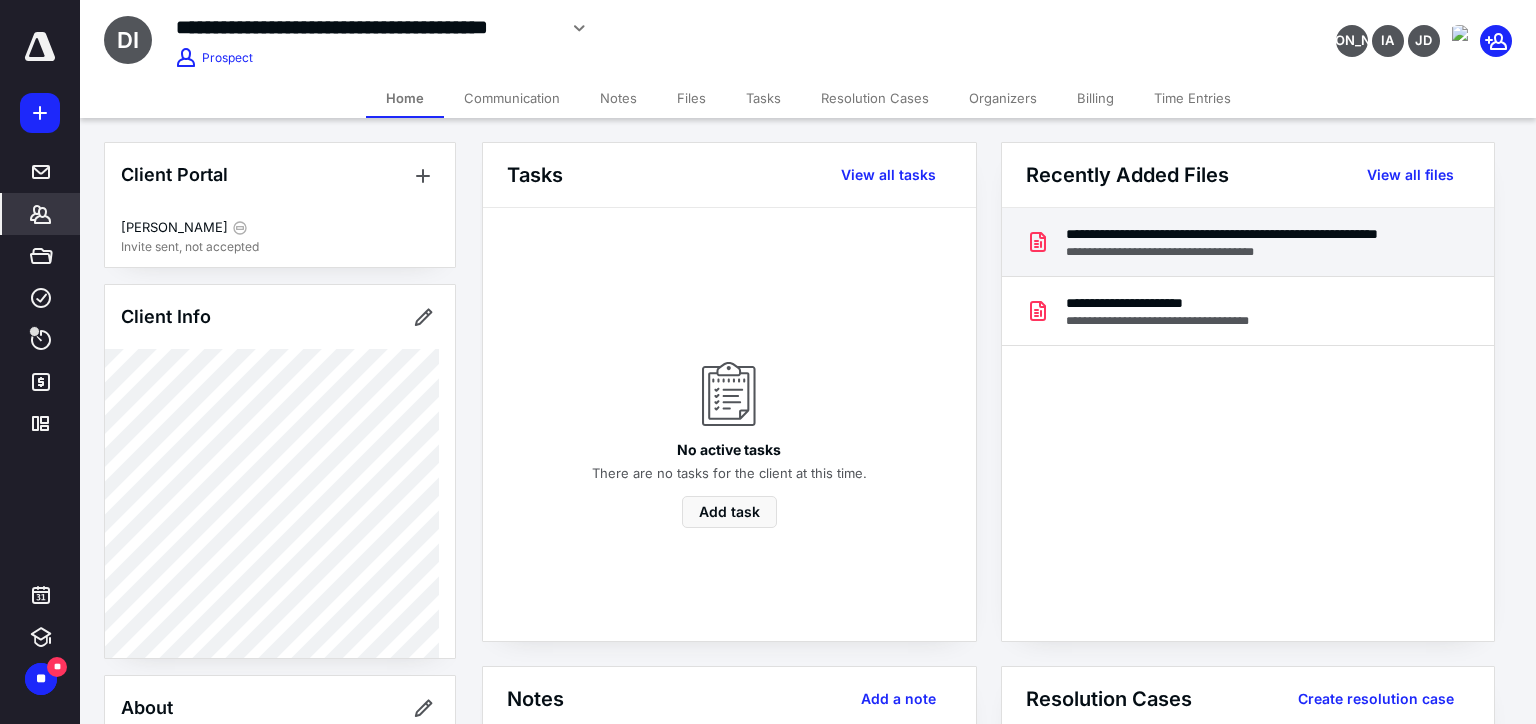 click on "**********" at bounding box center (1244, 234) 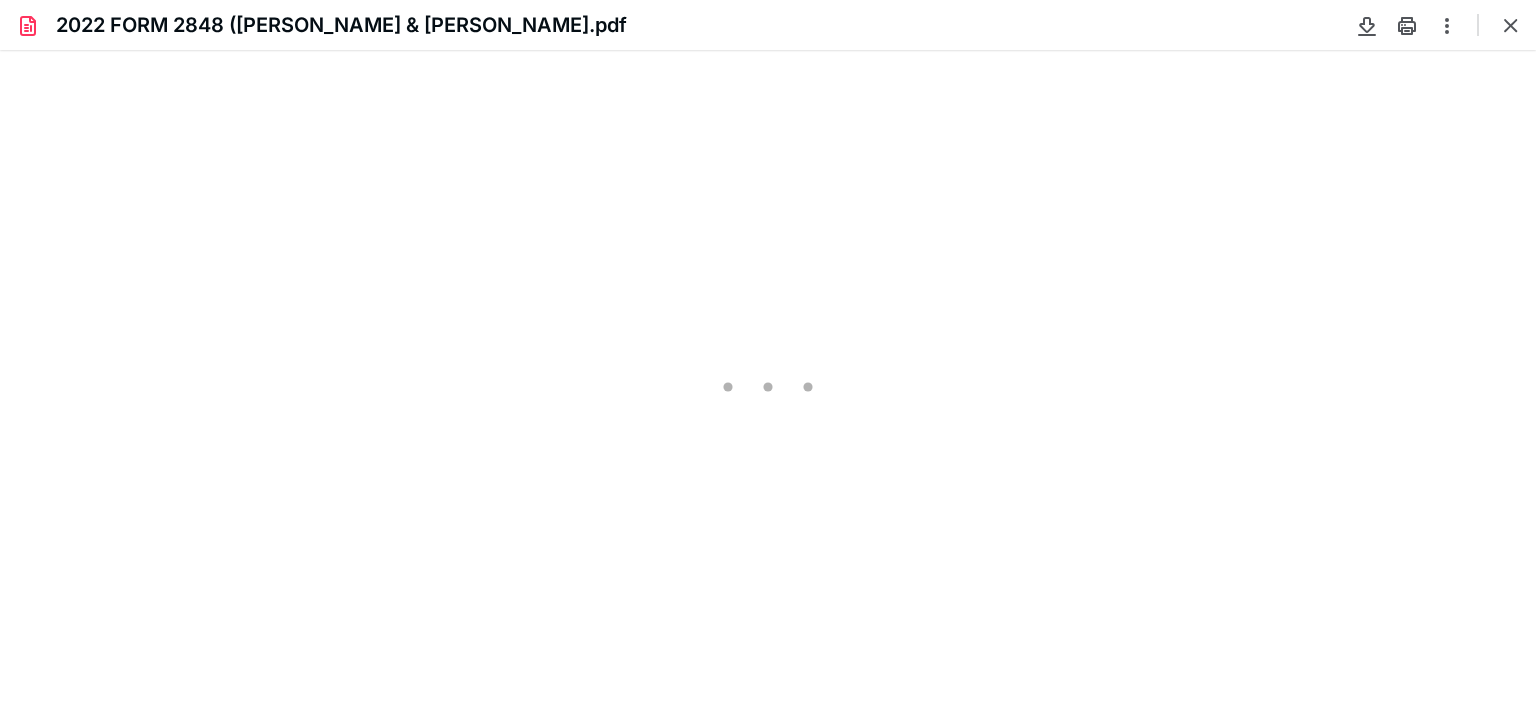 type on "80" 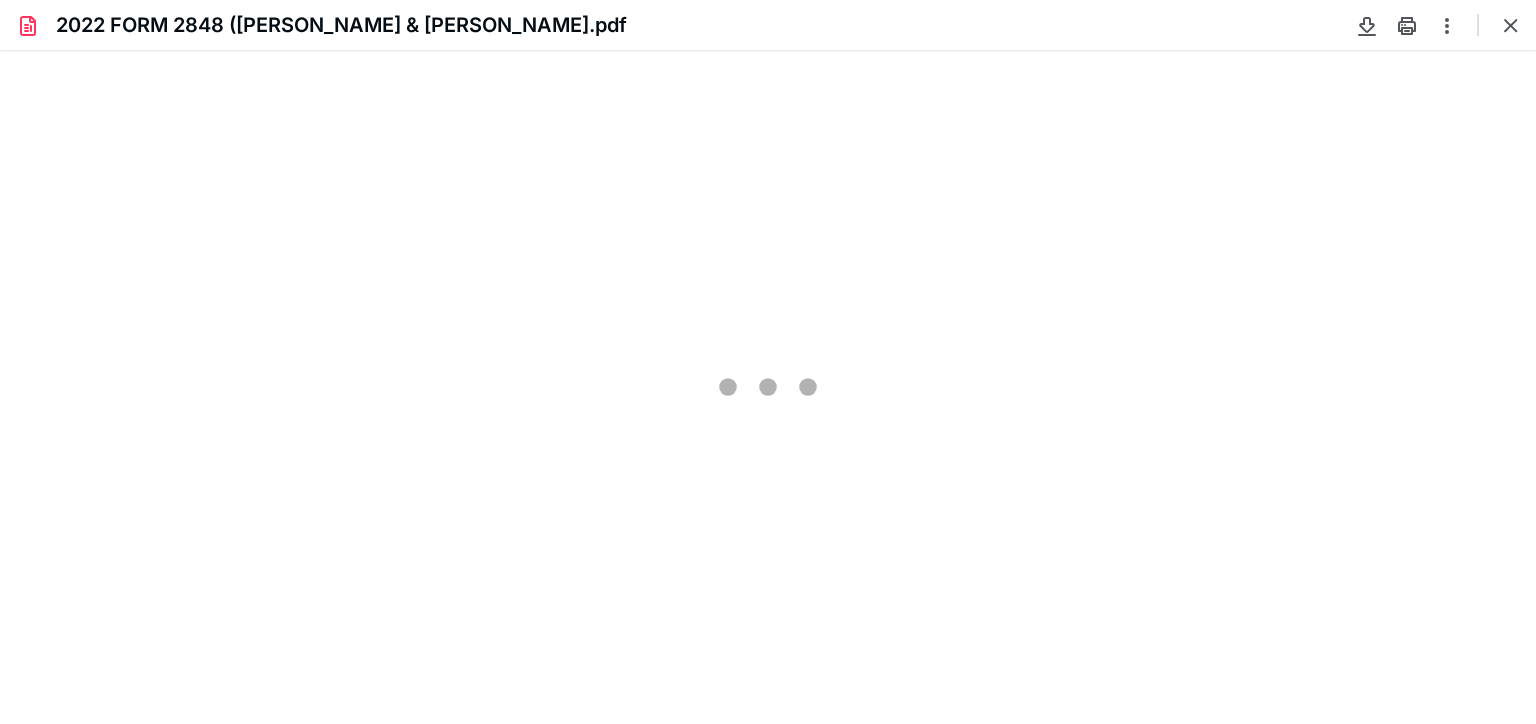 scroll, scrollTop: 0, scrollLeft: 0, axis: both 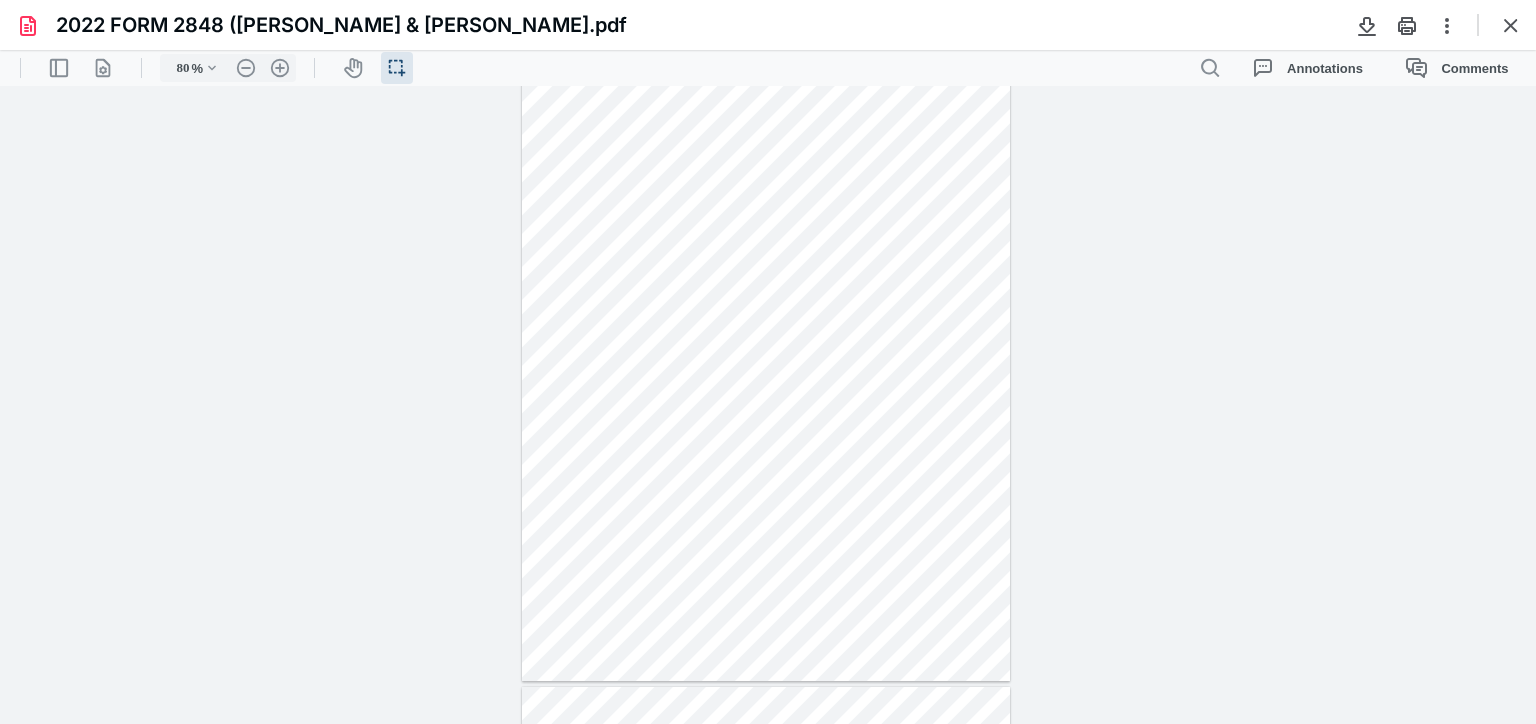 drag, startPoint x: 1534, startPoint y: 210, endPoint x: 1514, endPoint y: 238, distance: 34.4093 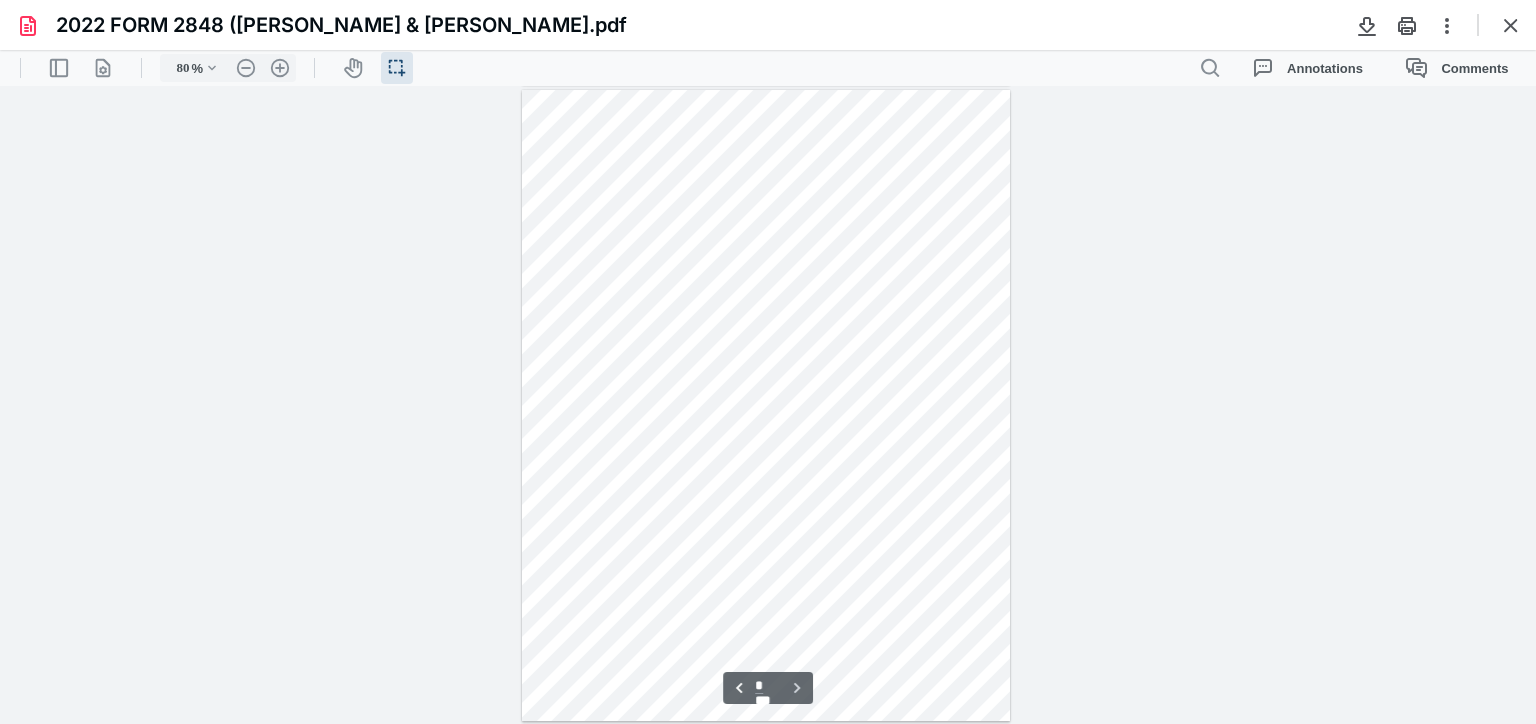 scroll, scrollTop: 347, scrollLeft: 0, axis: vertical 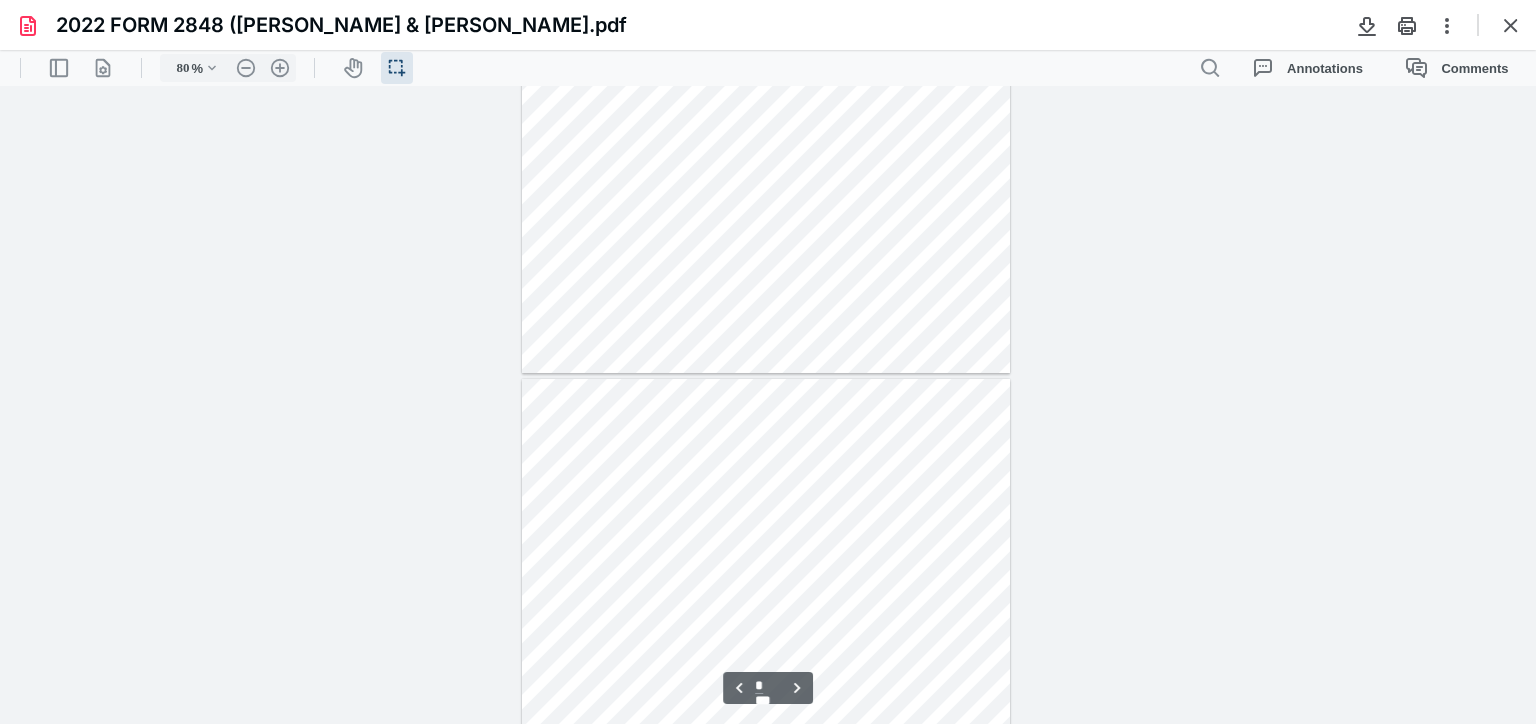 type on "*" 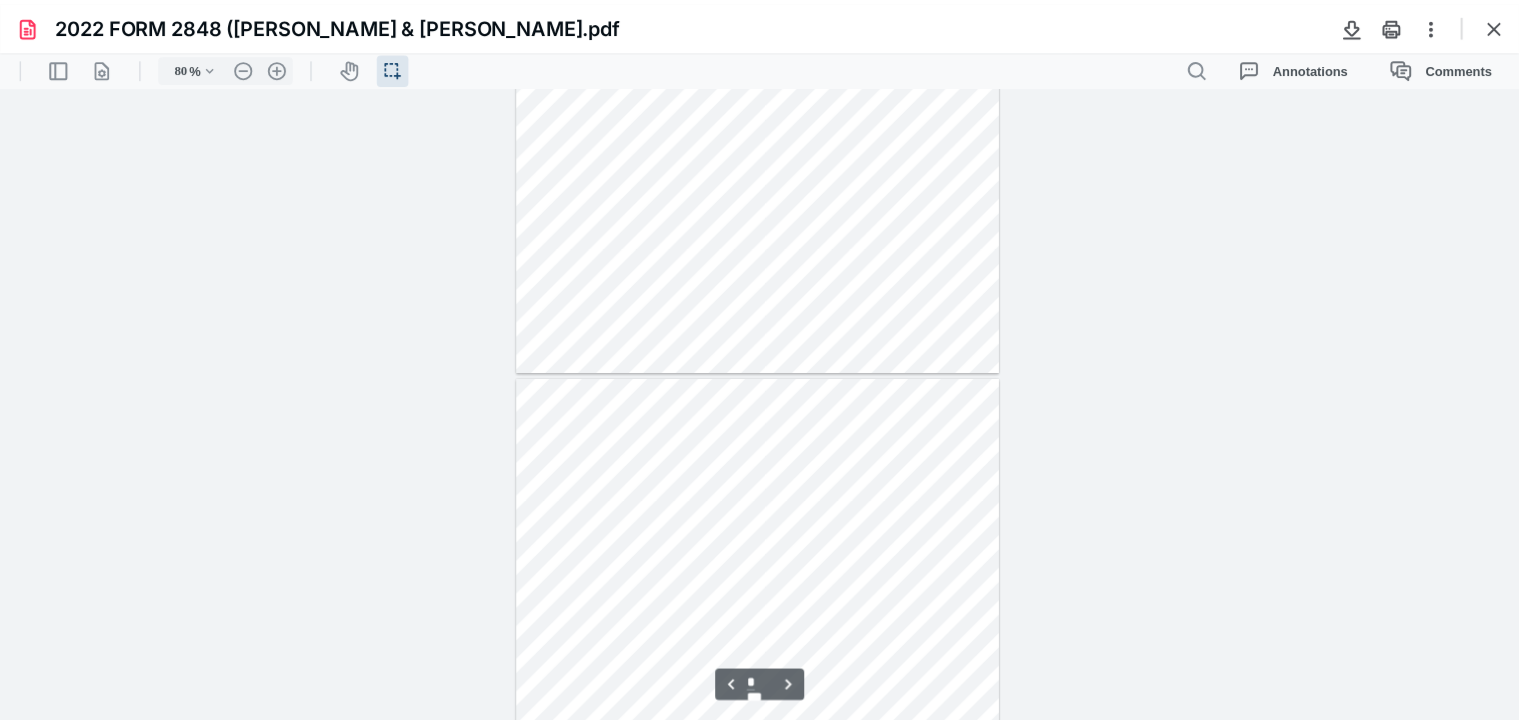 scroll, scrollTop: 0, scrollLeft: 0, axis: both 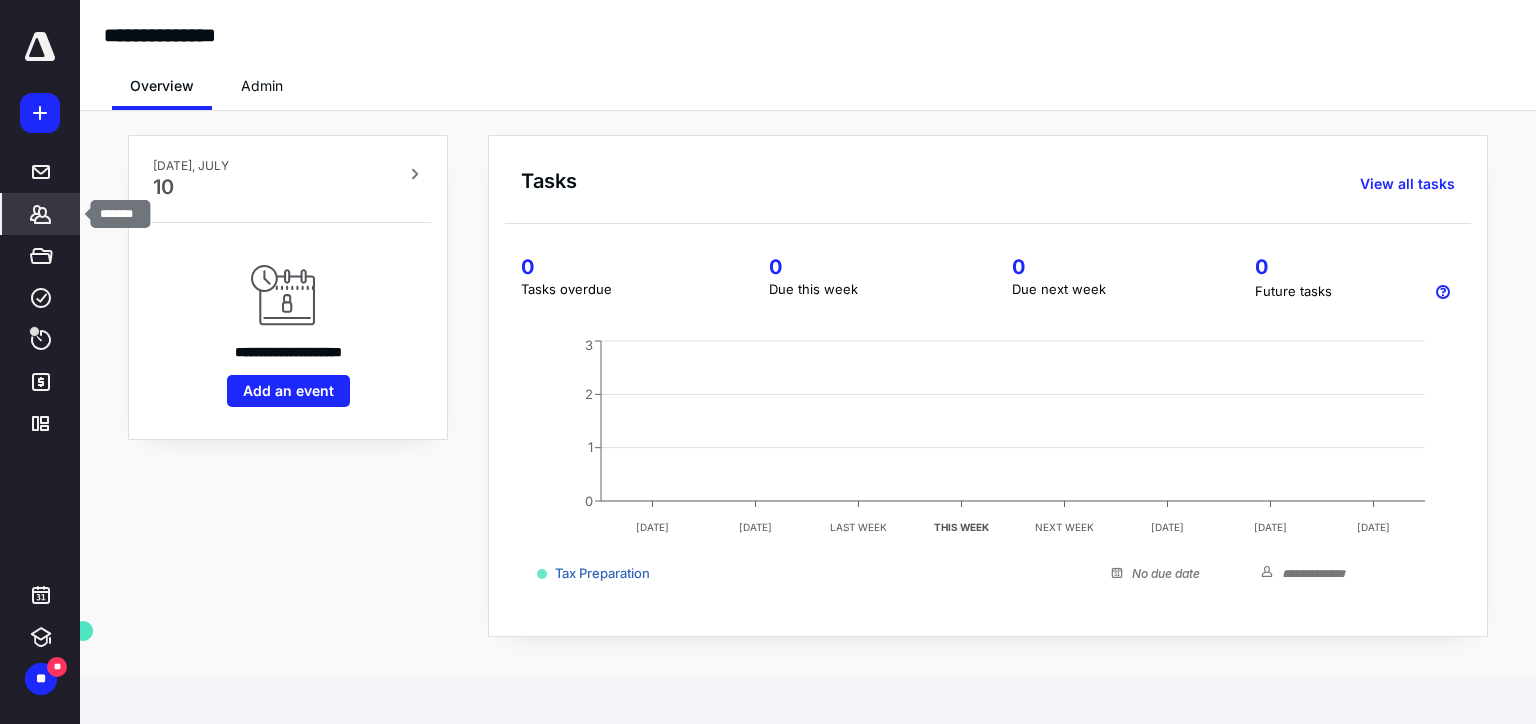 click 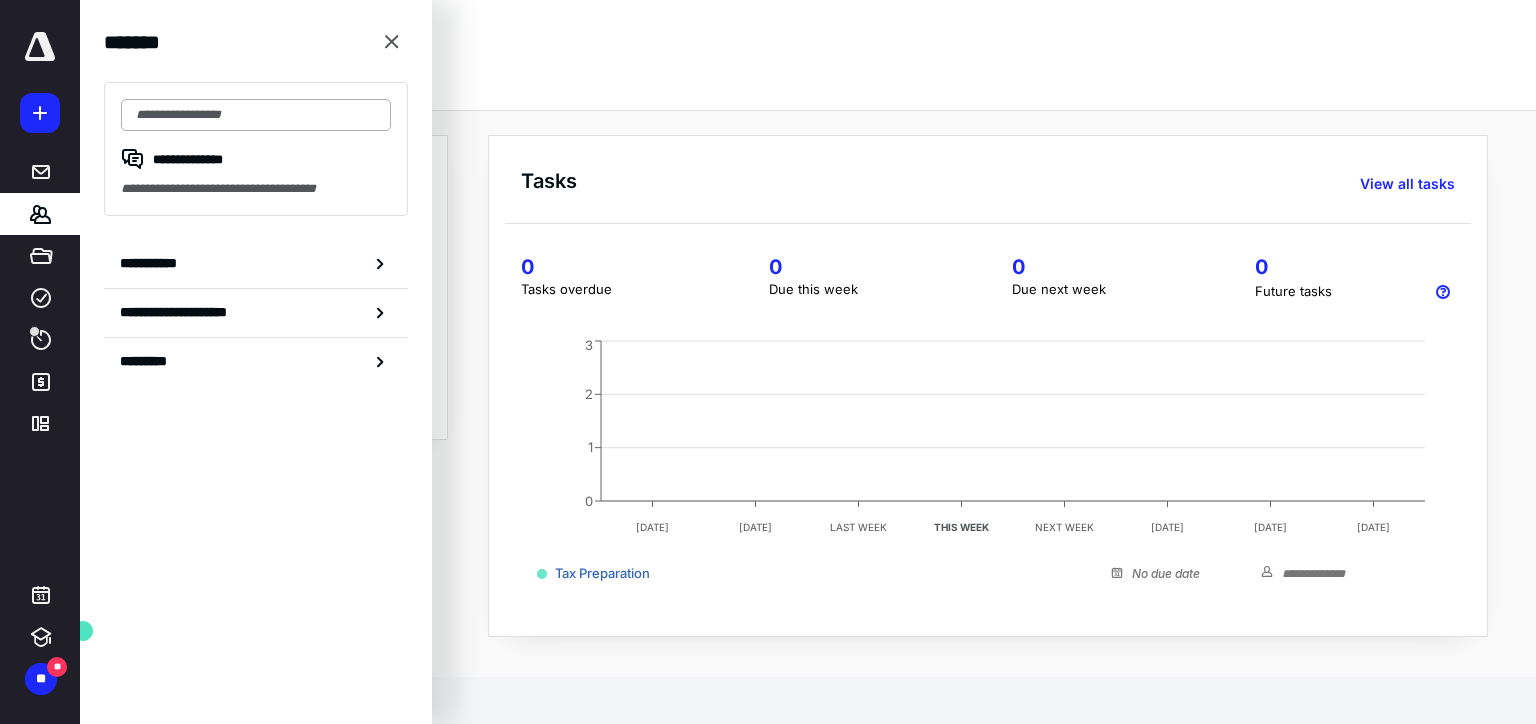 click at bounding box center [256, 115] 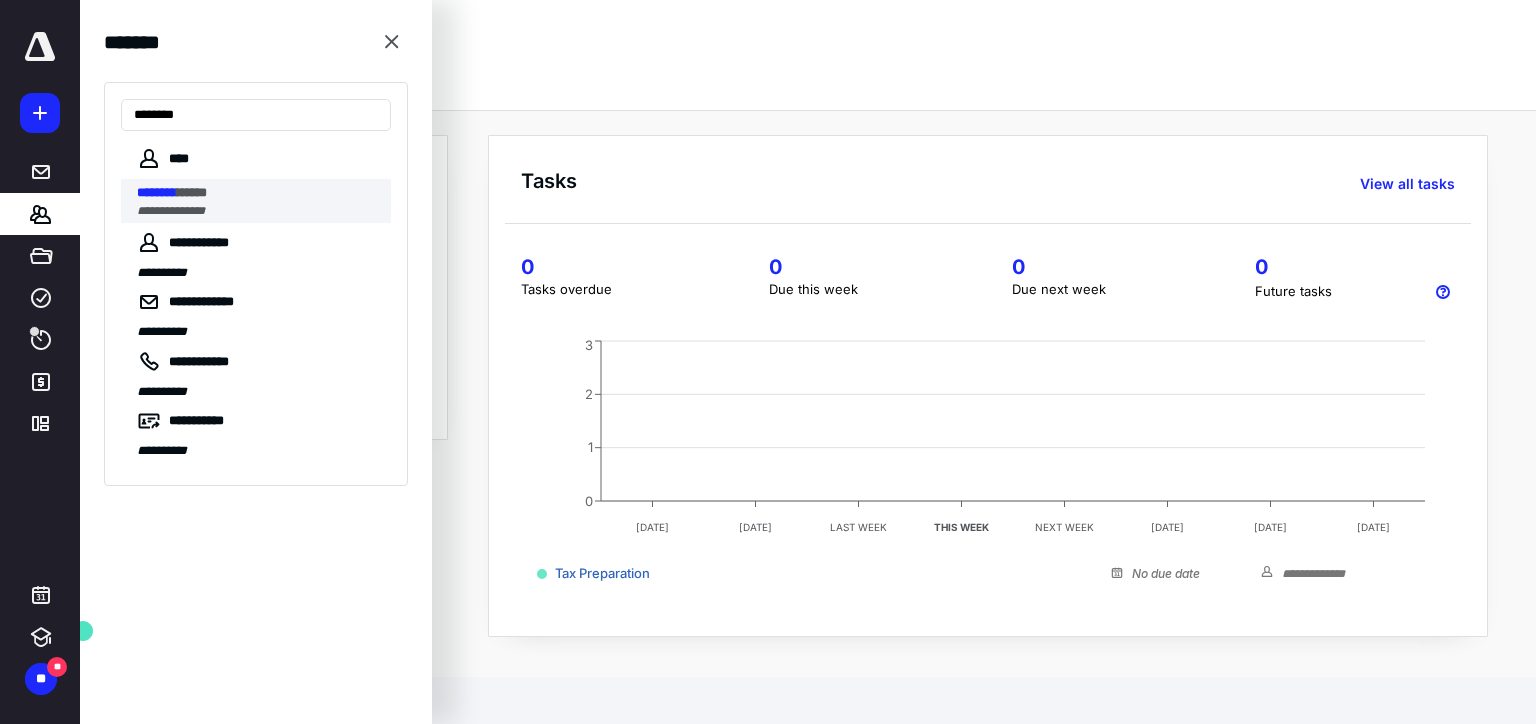 type on "********" 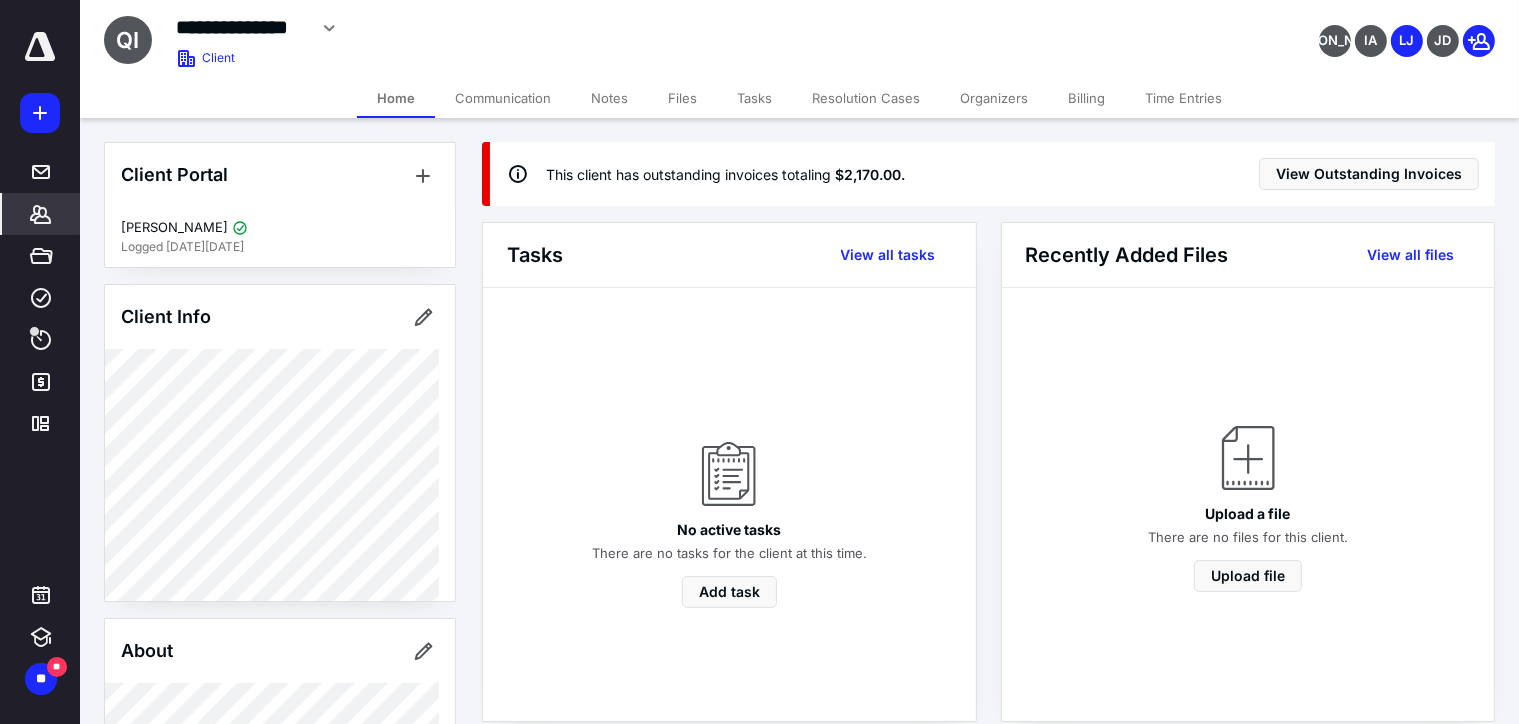click on "Files" at bounding box center (682, 98) 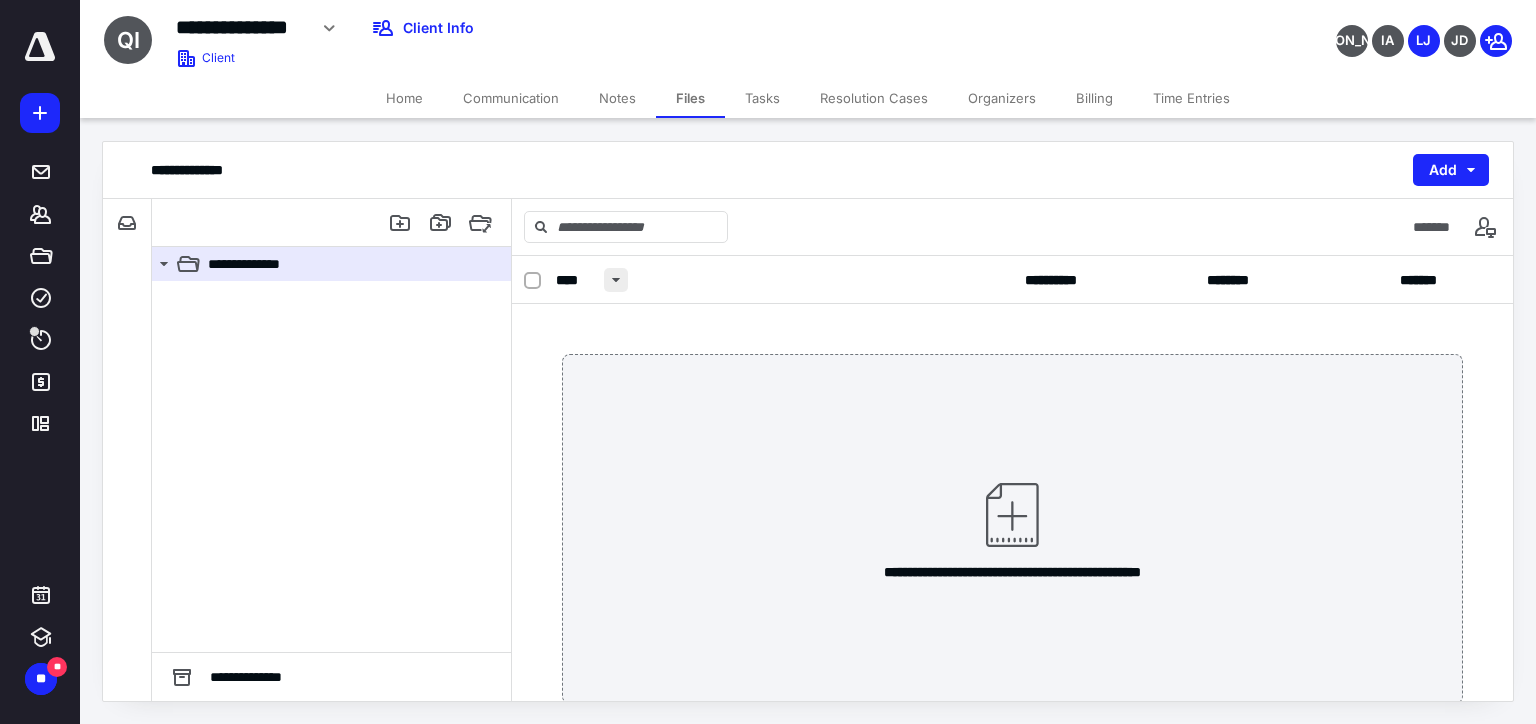 click at bounding box center (616, 280) 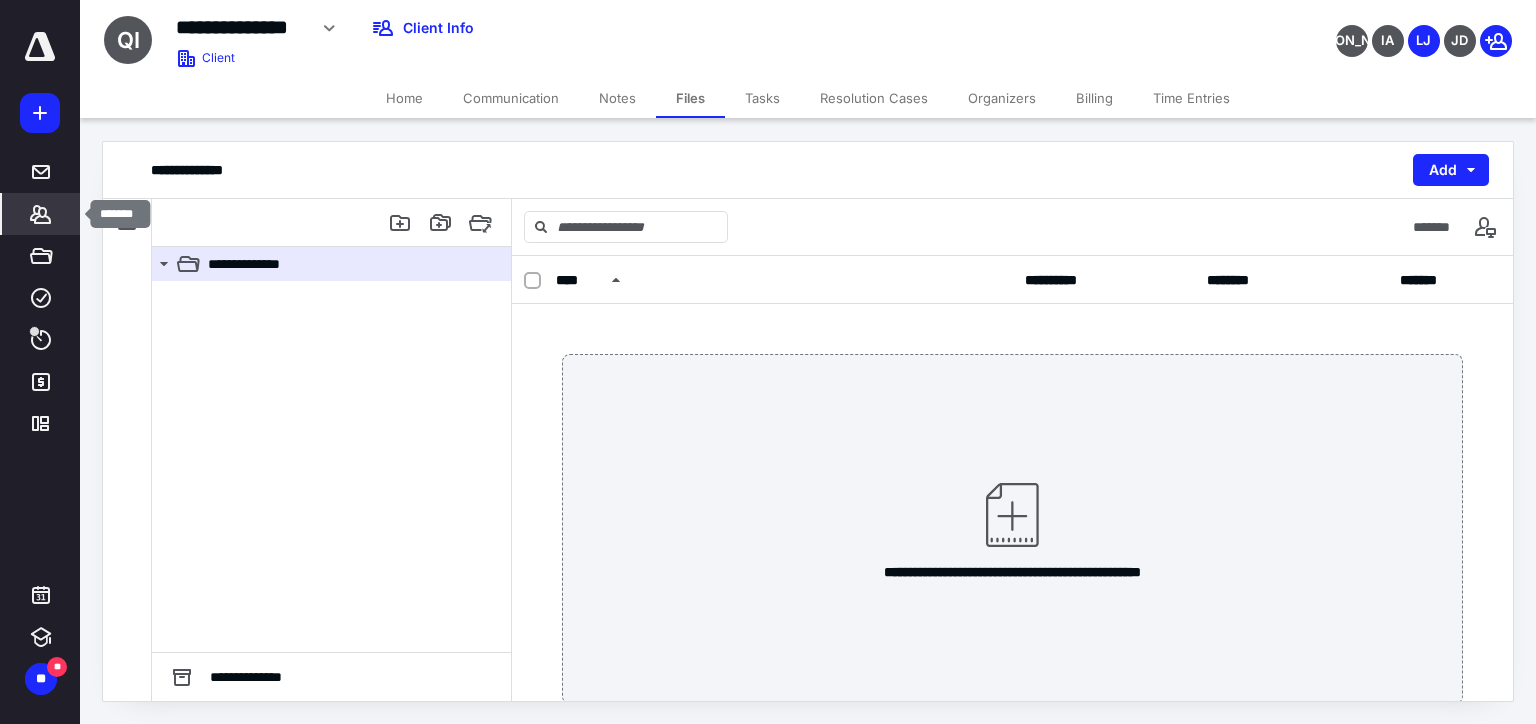 click 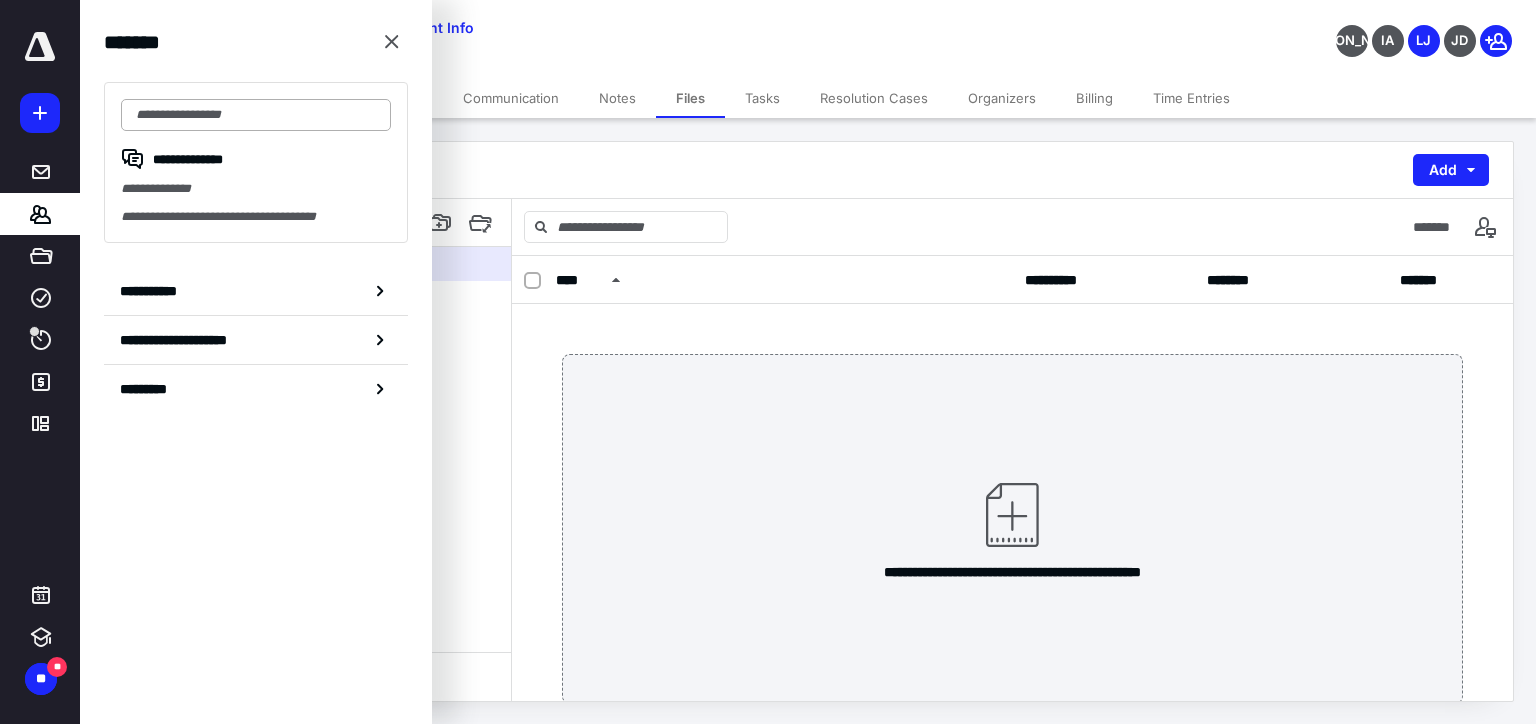 click at bounding box center [256, 115] 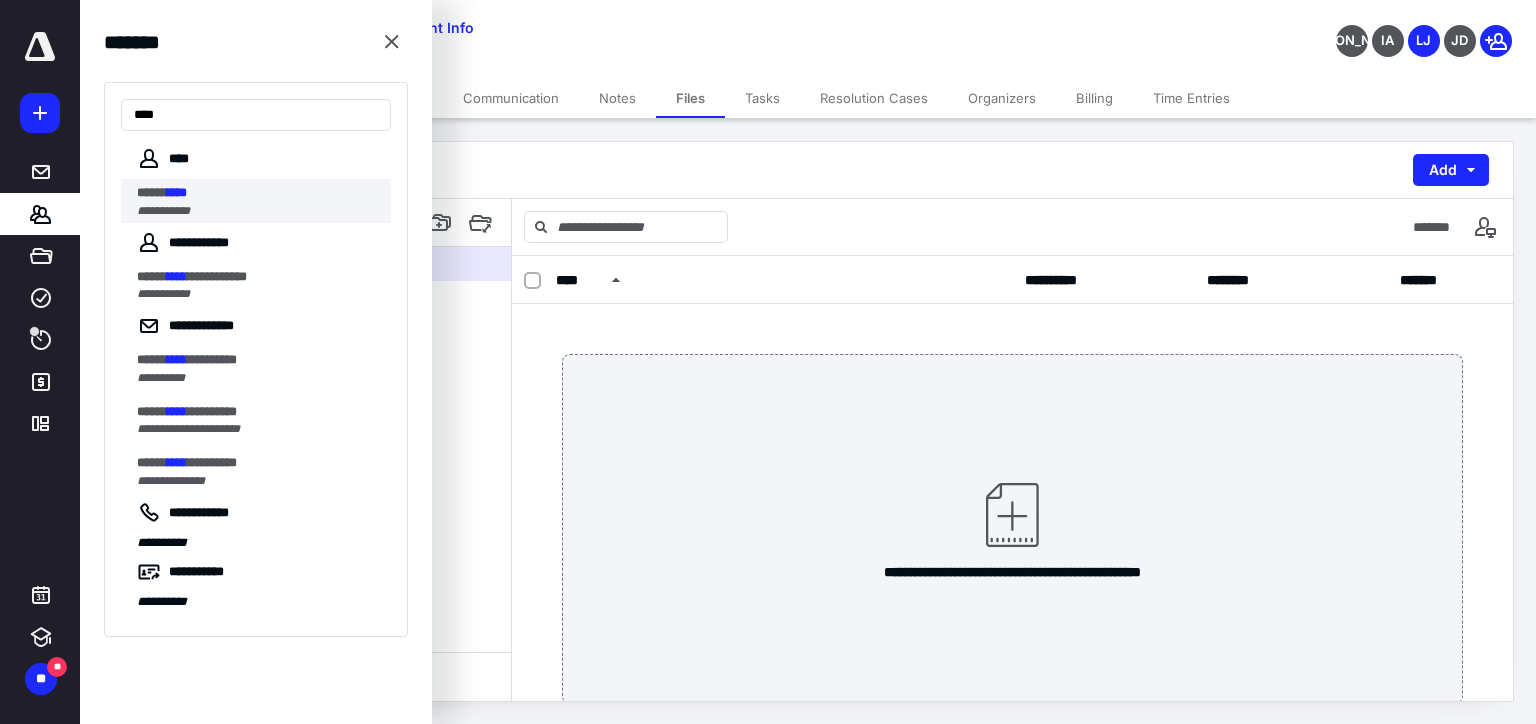 type on "****" 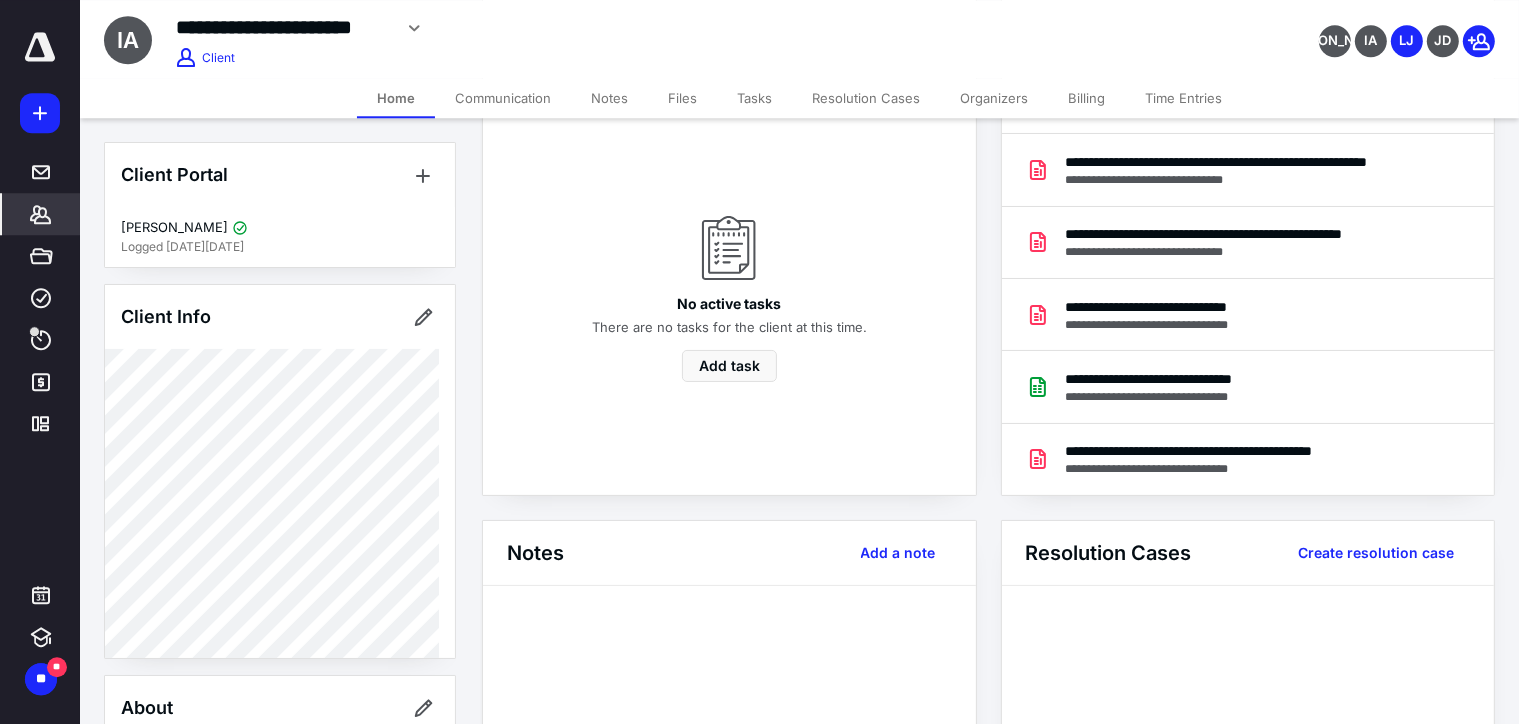 scroll, scrollTop: 155, scrollLeft: 0, axis: vertical 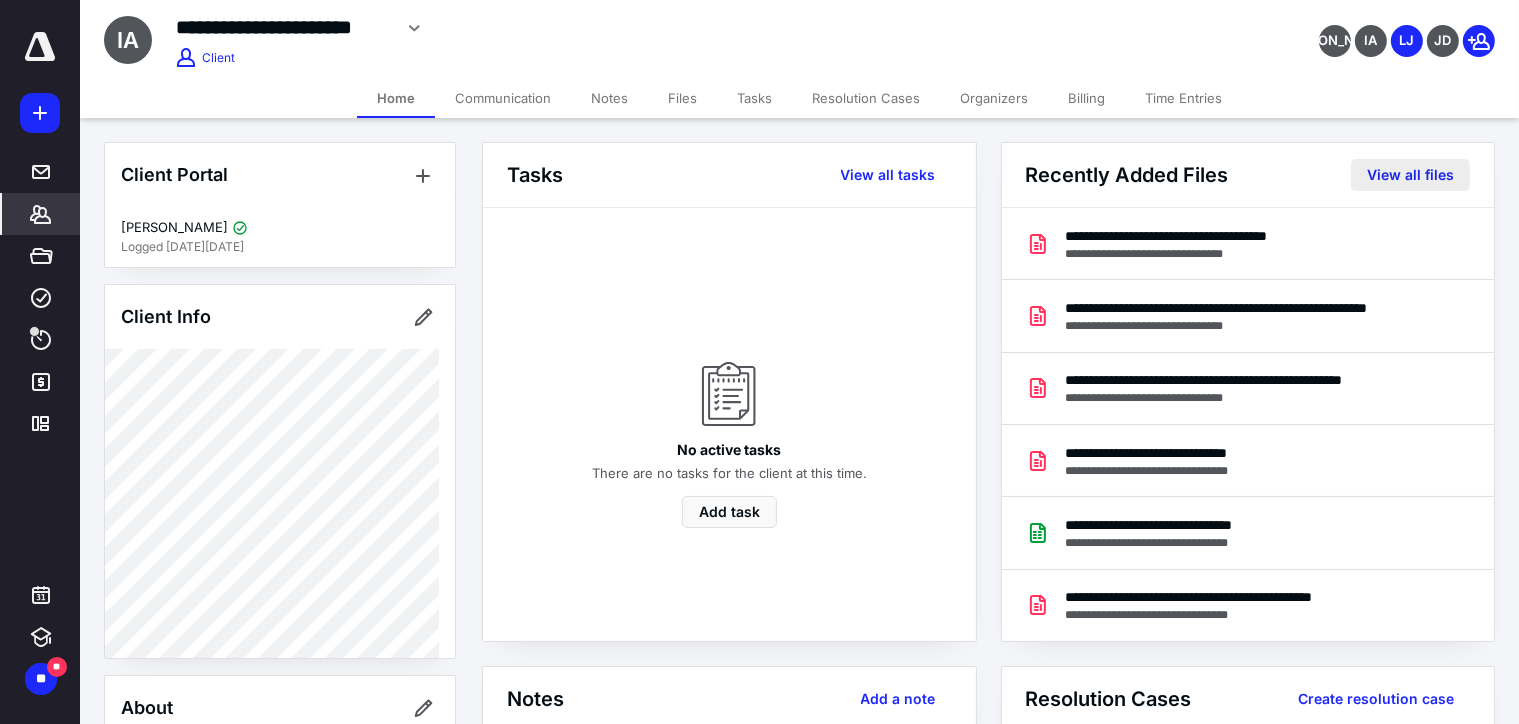 click on "View all files" at bounding box center (1410, 175) 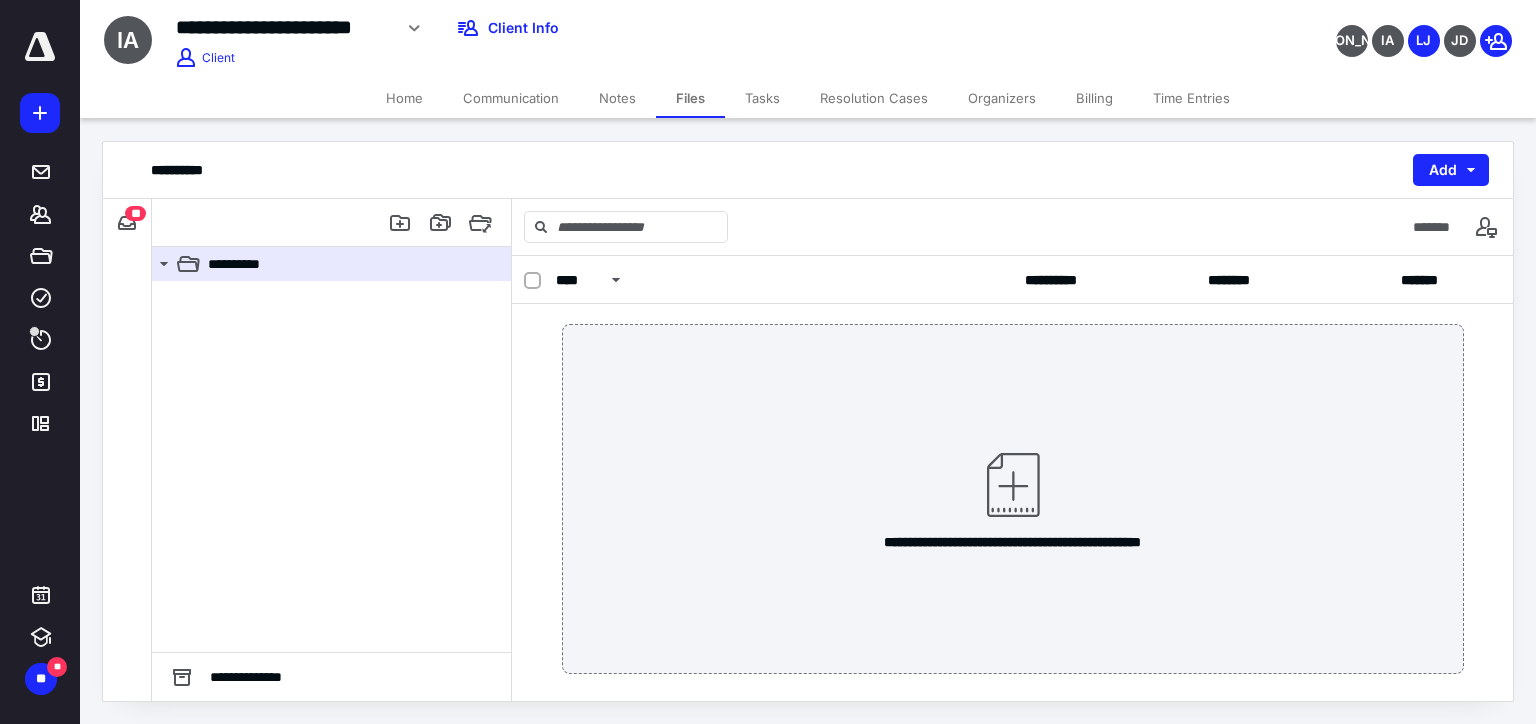 scroll, scrollTop: 0, scrollLeft: 0, axis: both 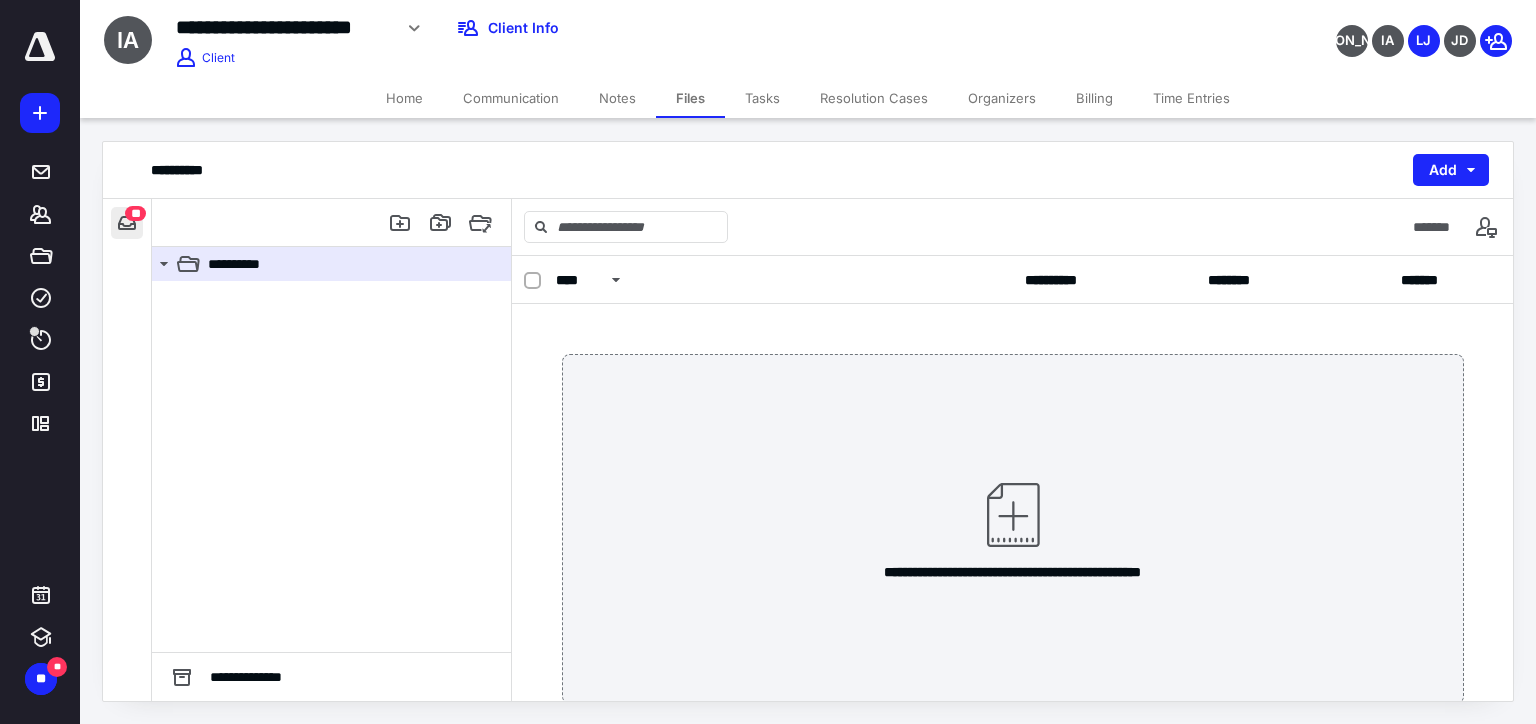 click at bounding box center (127, 223) 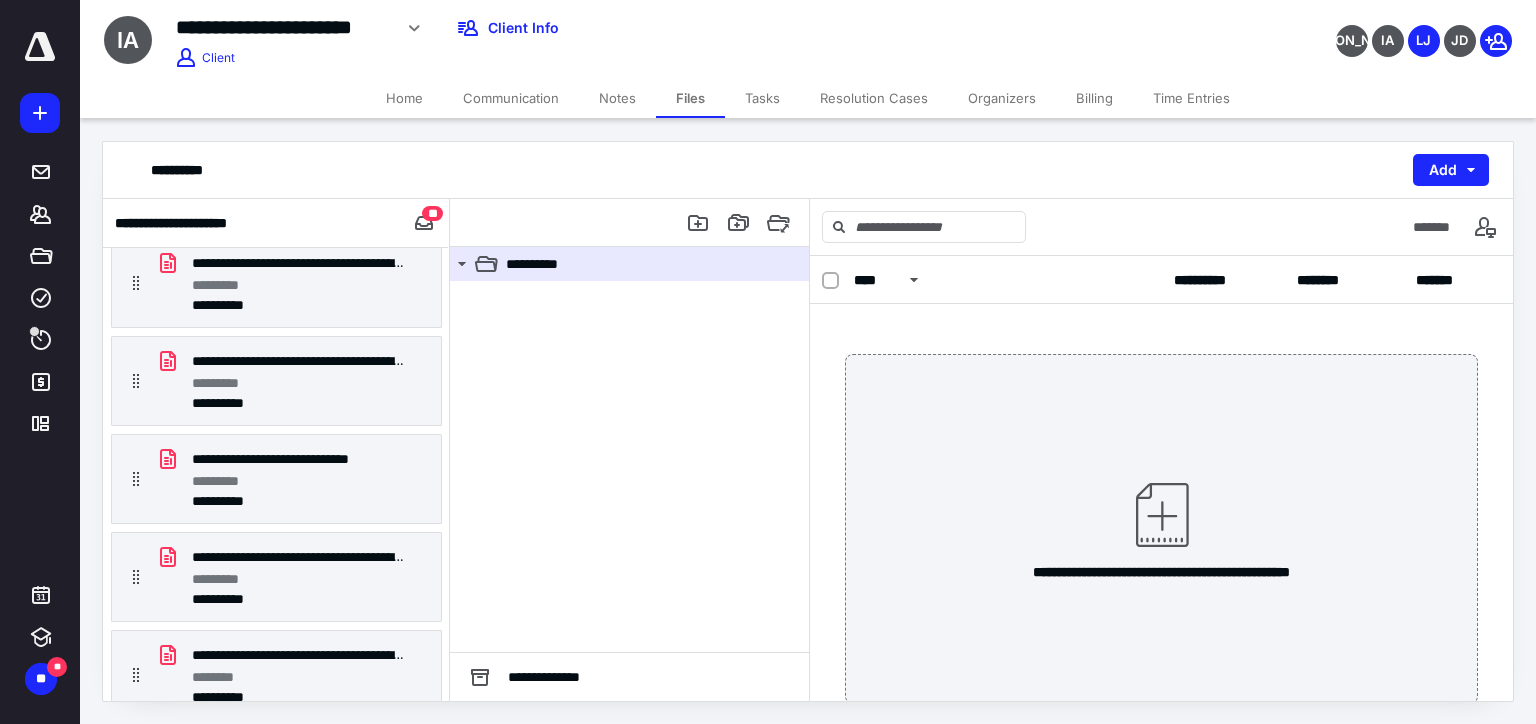 scroll, scrollTop: 886, scrollLeft: 0, axis: vertical 